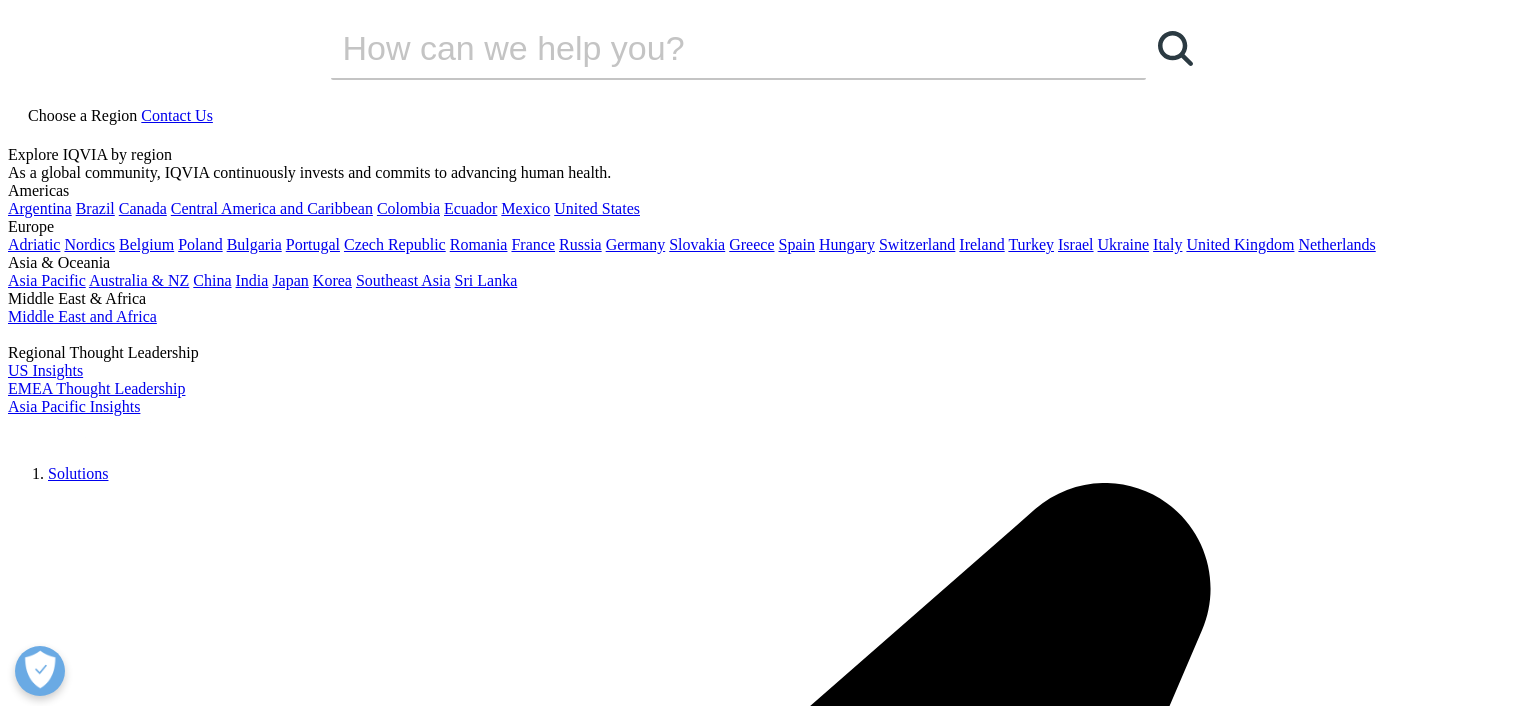 scroll, scrollTop: 0, scrollLeft: 0, axis: both 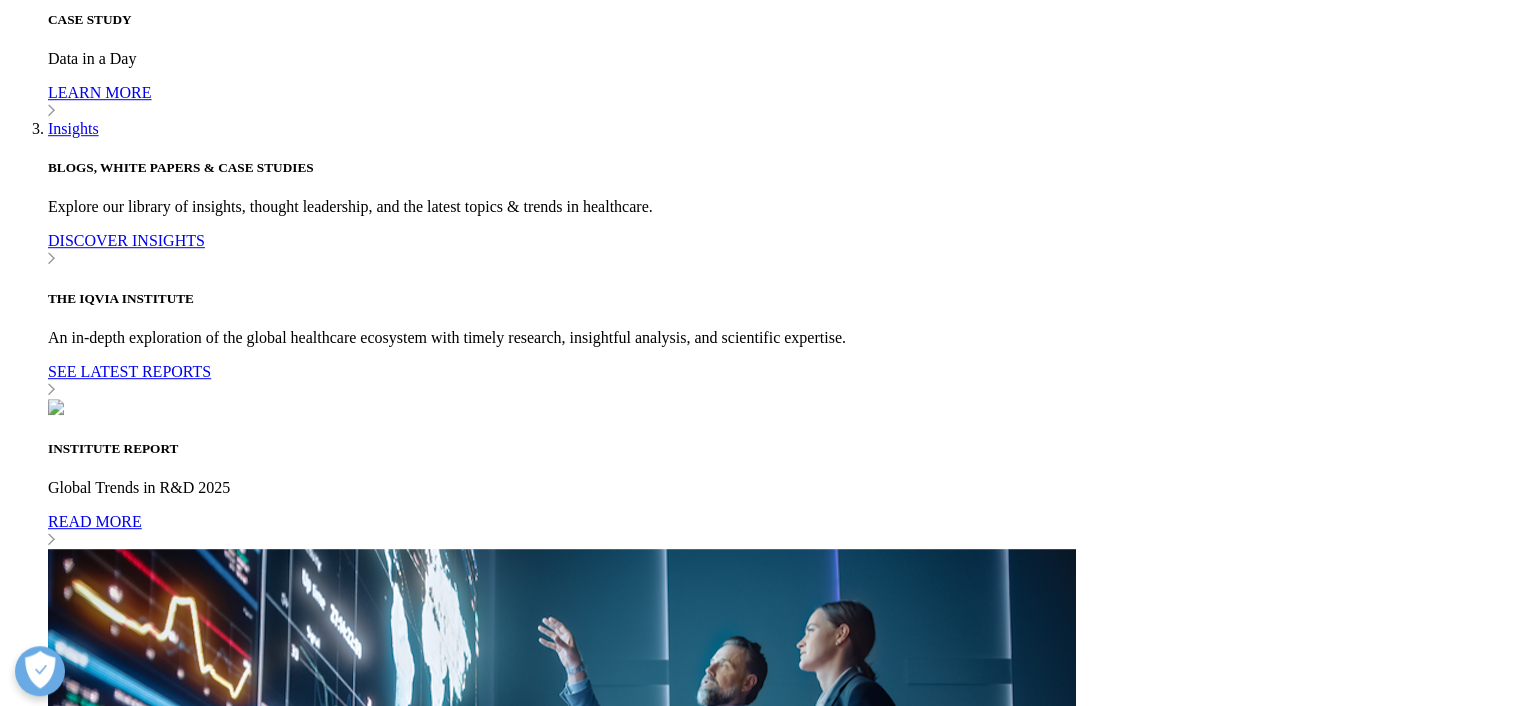 click on "LEARN MORE" at bounding box center (60, 28633) 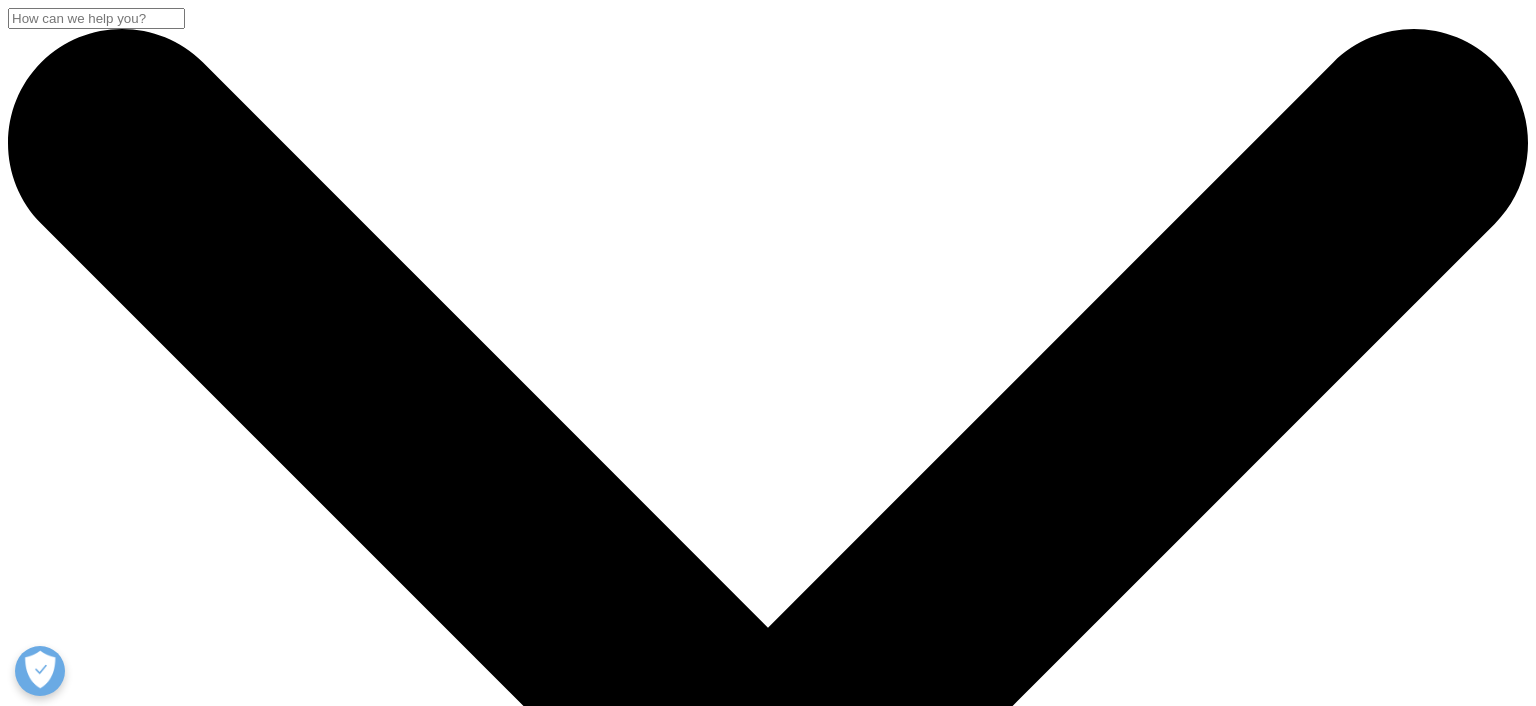 scroll, scrollTop: 0, scrollLeft: 0, axis: both 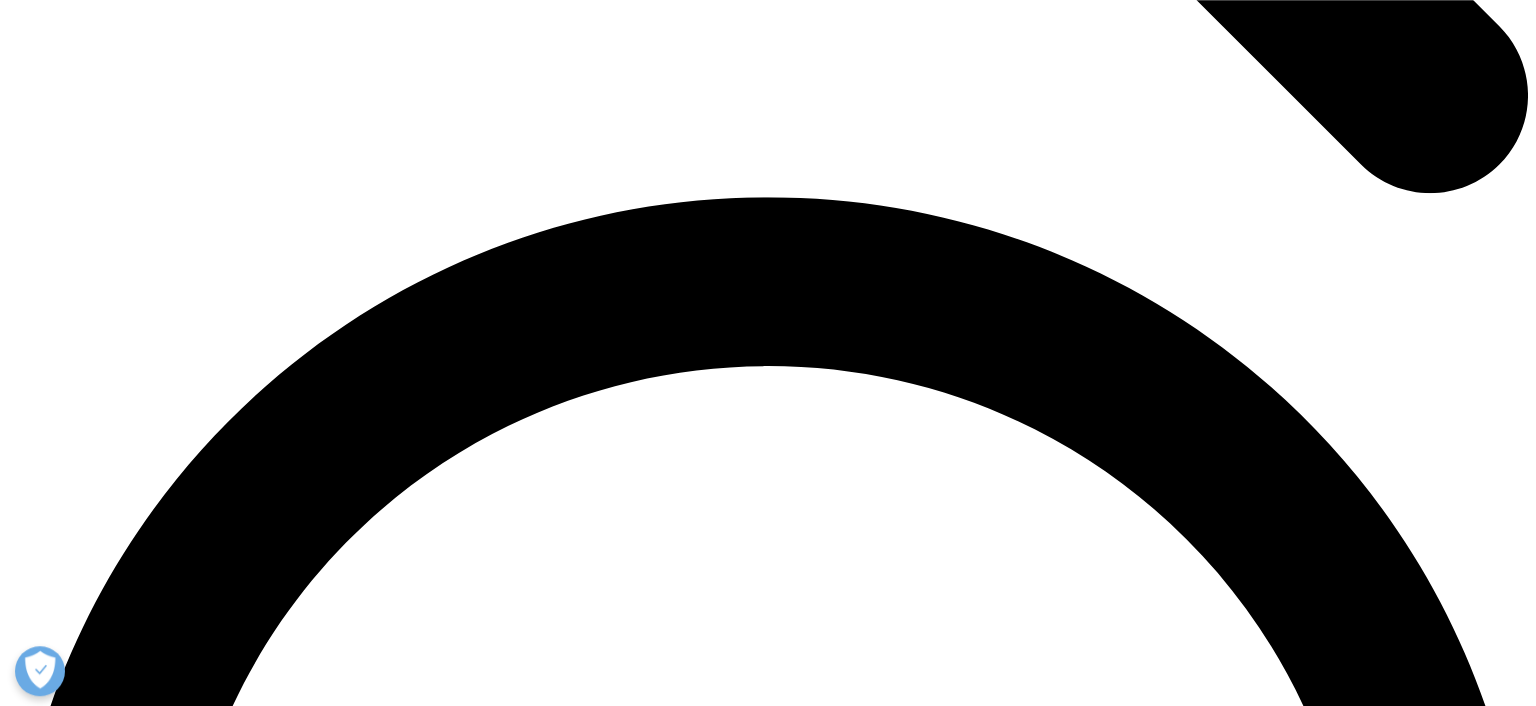 click at bounding box center (8, 28263) 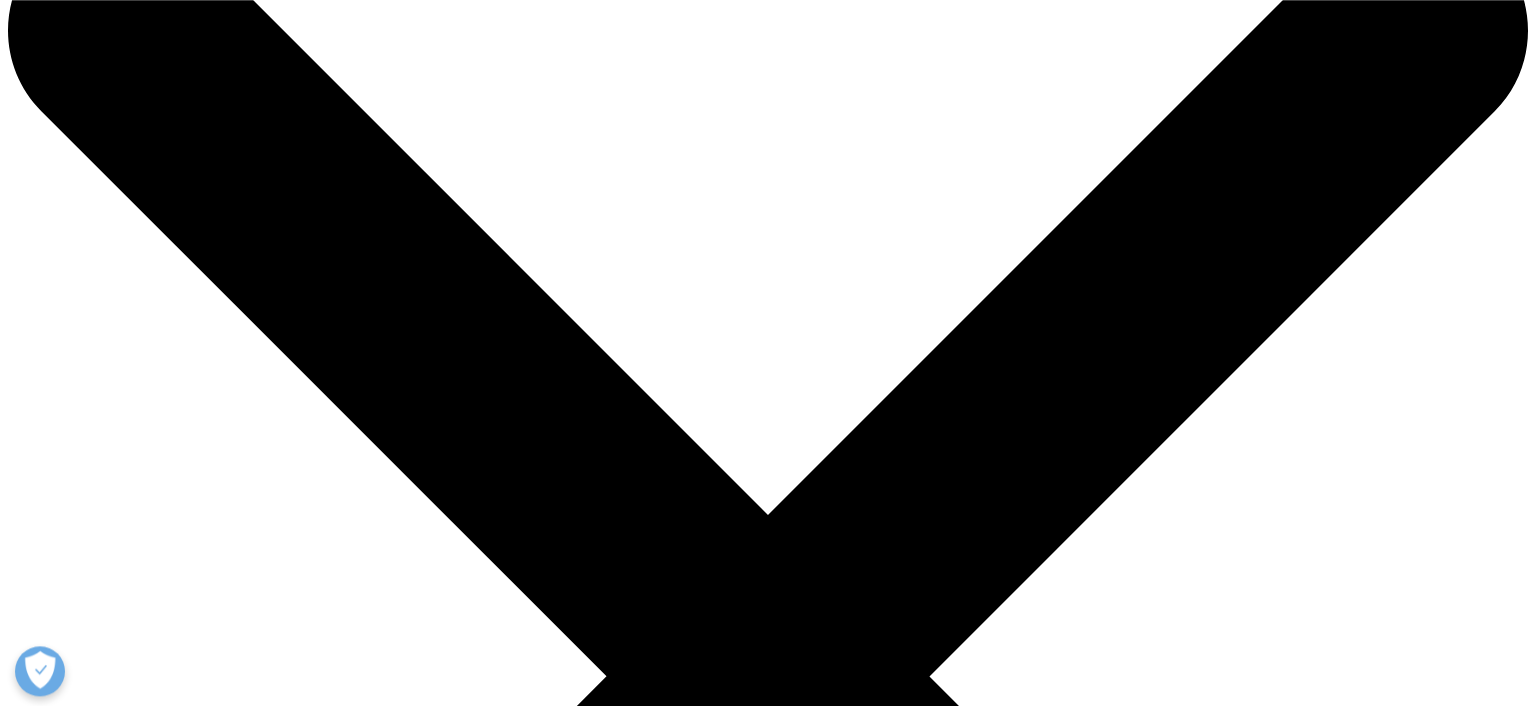scroll, scrollTop: 0, scrollLeft: 0, axis: both 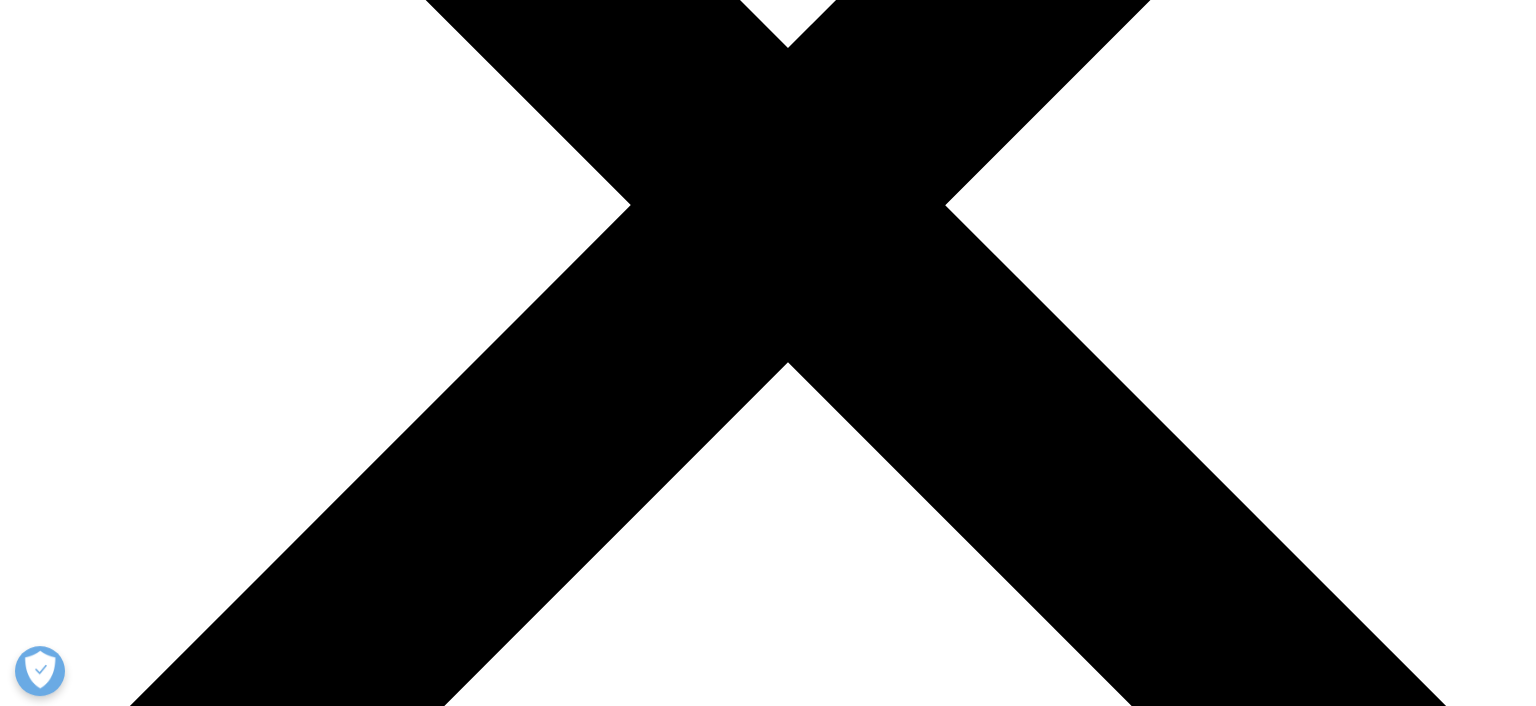 click on "LEARN MORE" at bounding box center [60, 27545] 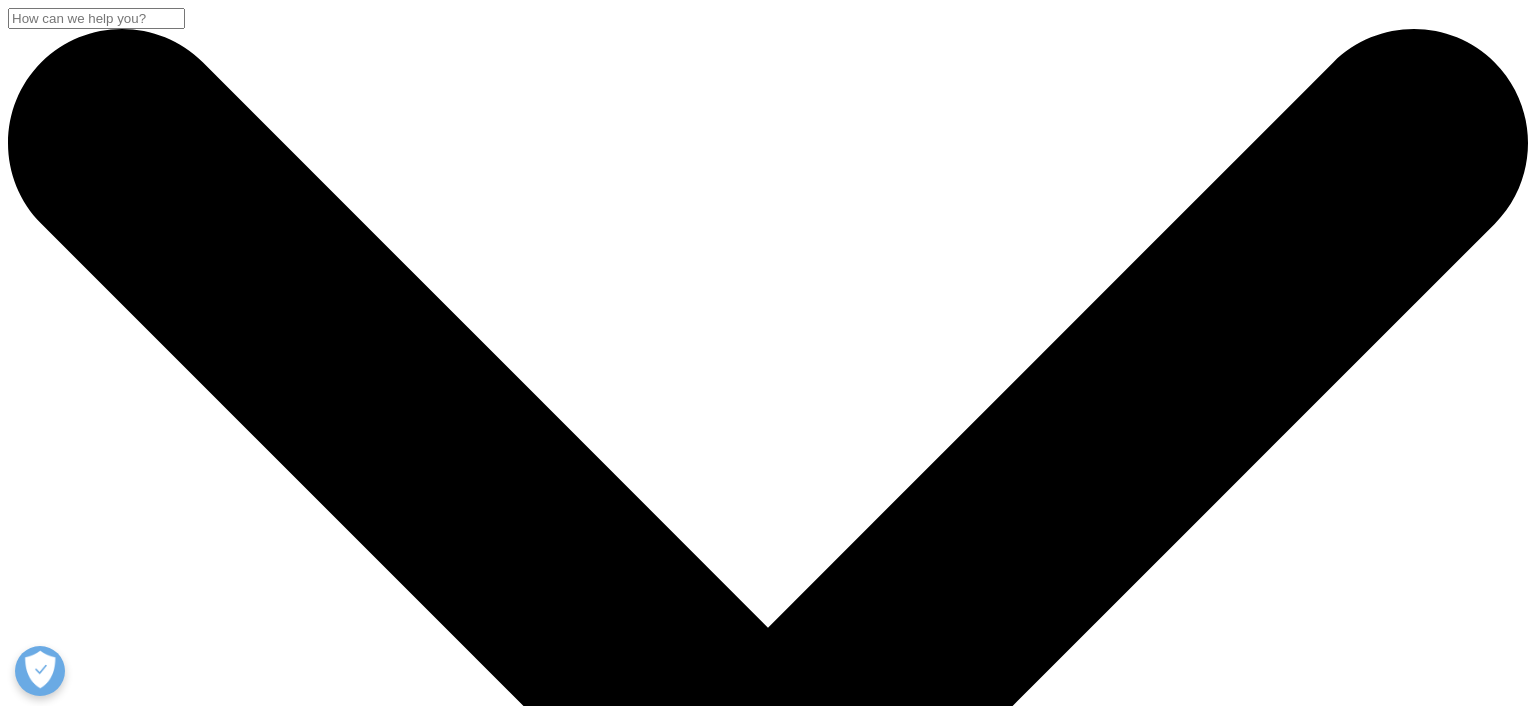 scroll, scrollTop: 1864, scrollLeft: 0, axis: vertical 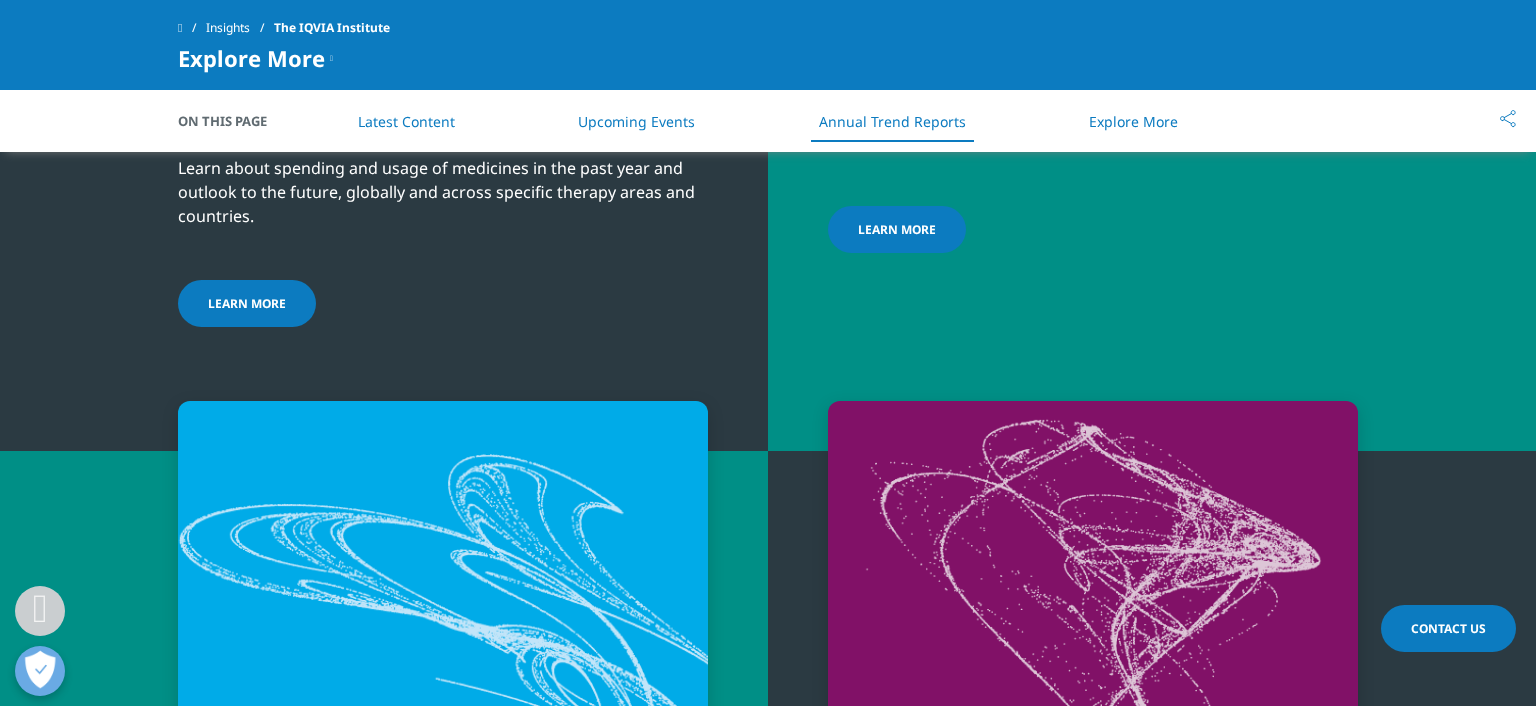 click on "LEARN MORE" at bounding box center [247, 303] 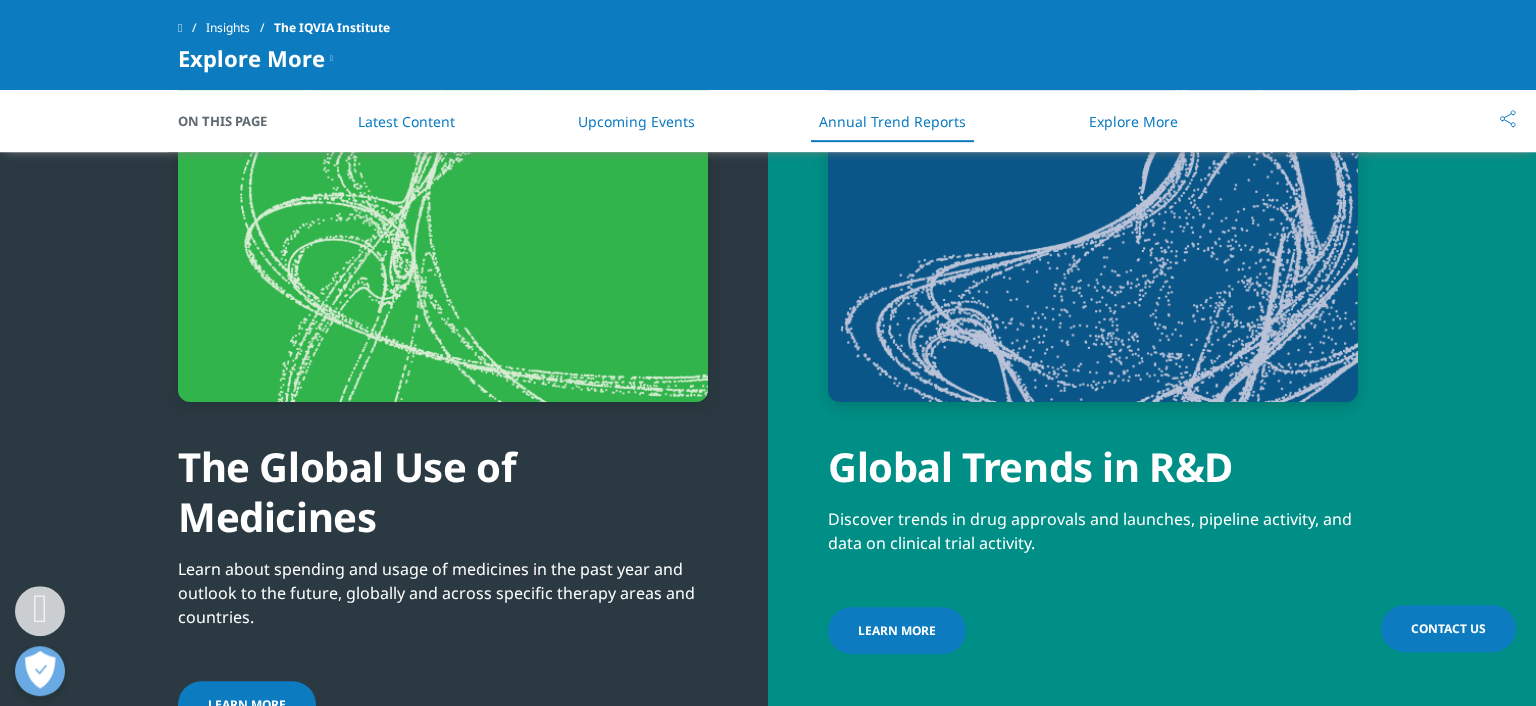 scroll, scrollTop: 6338, scrollLeft: 0, axis: vertical 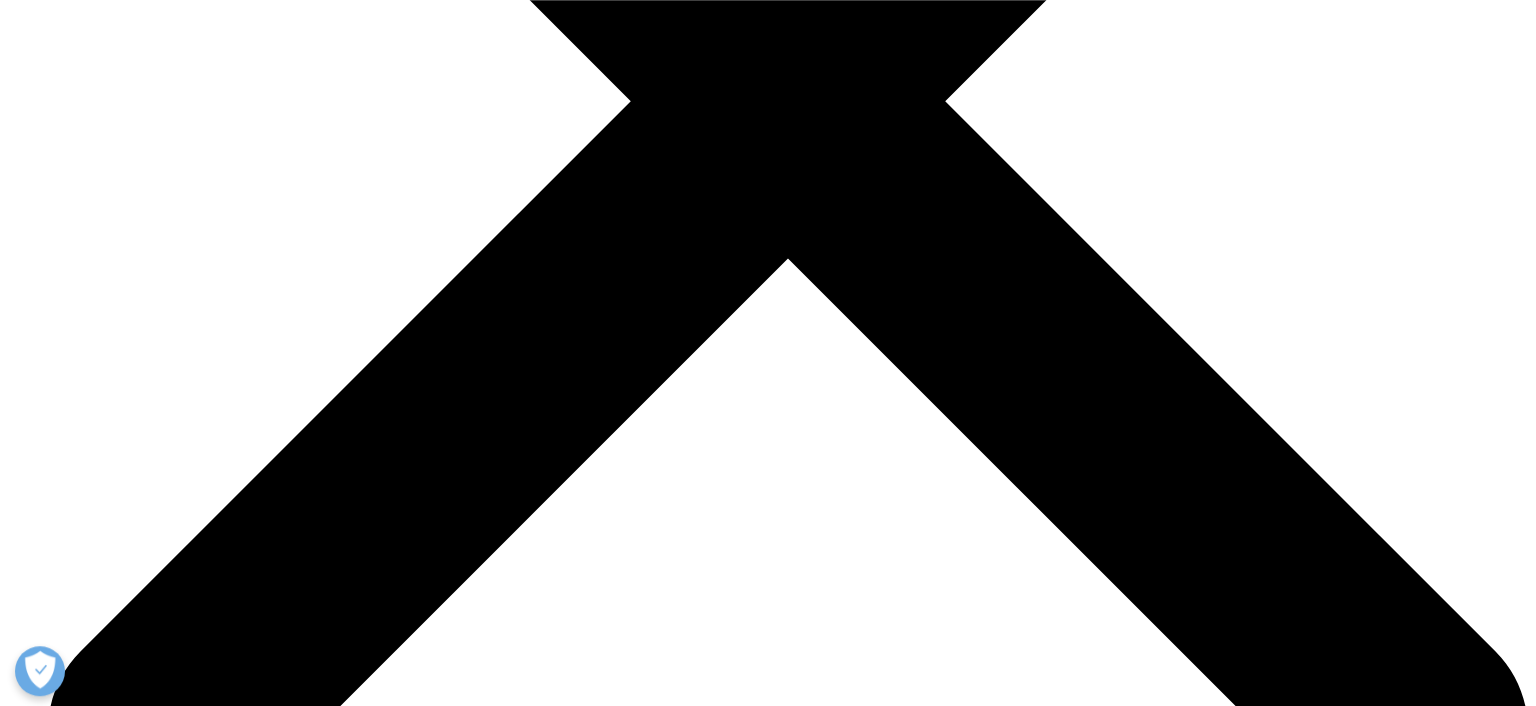 click on "LEARN MORE" at bounding box center (60, 28297) 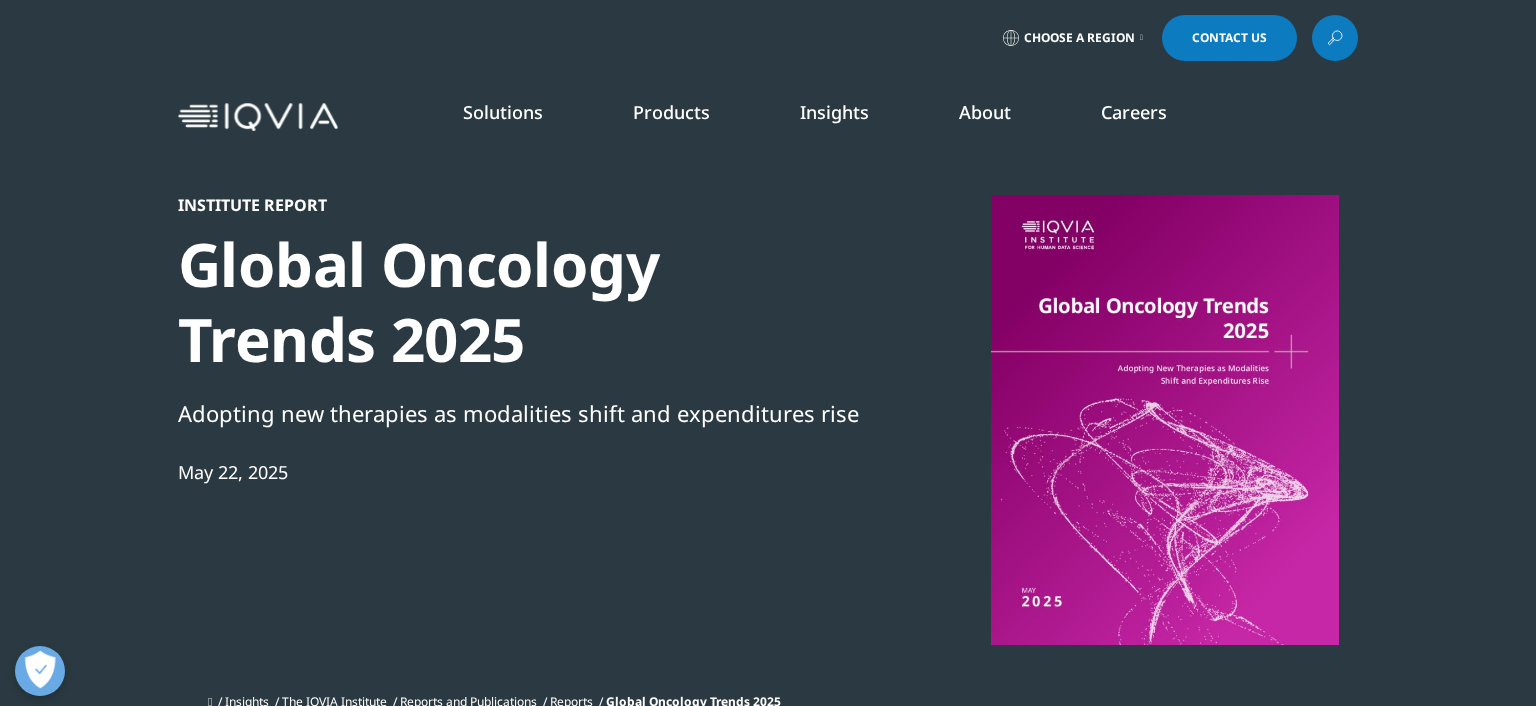 scroll, scrollTop: 0, scrollLeft: 0, axis: both 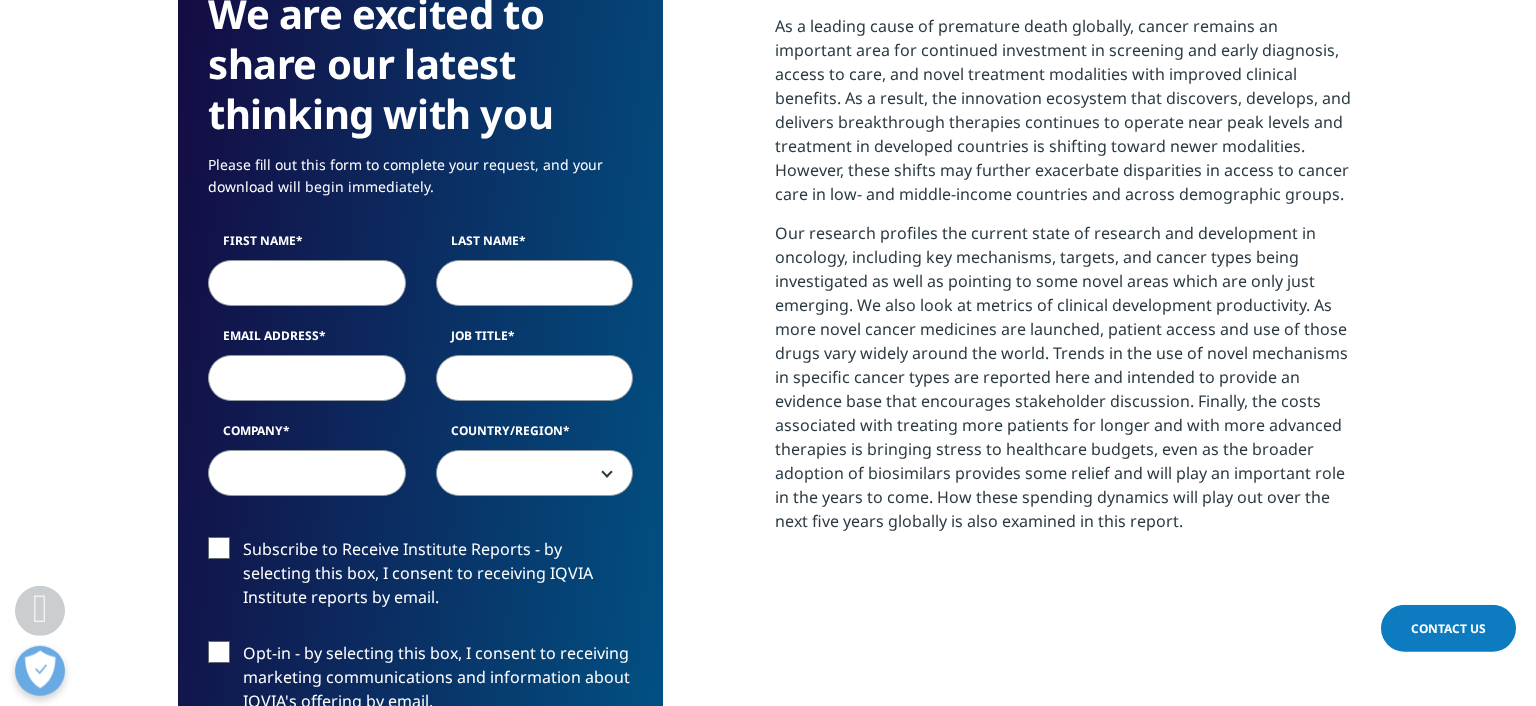 click on "First Name" at bounding box center [307, 246] 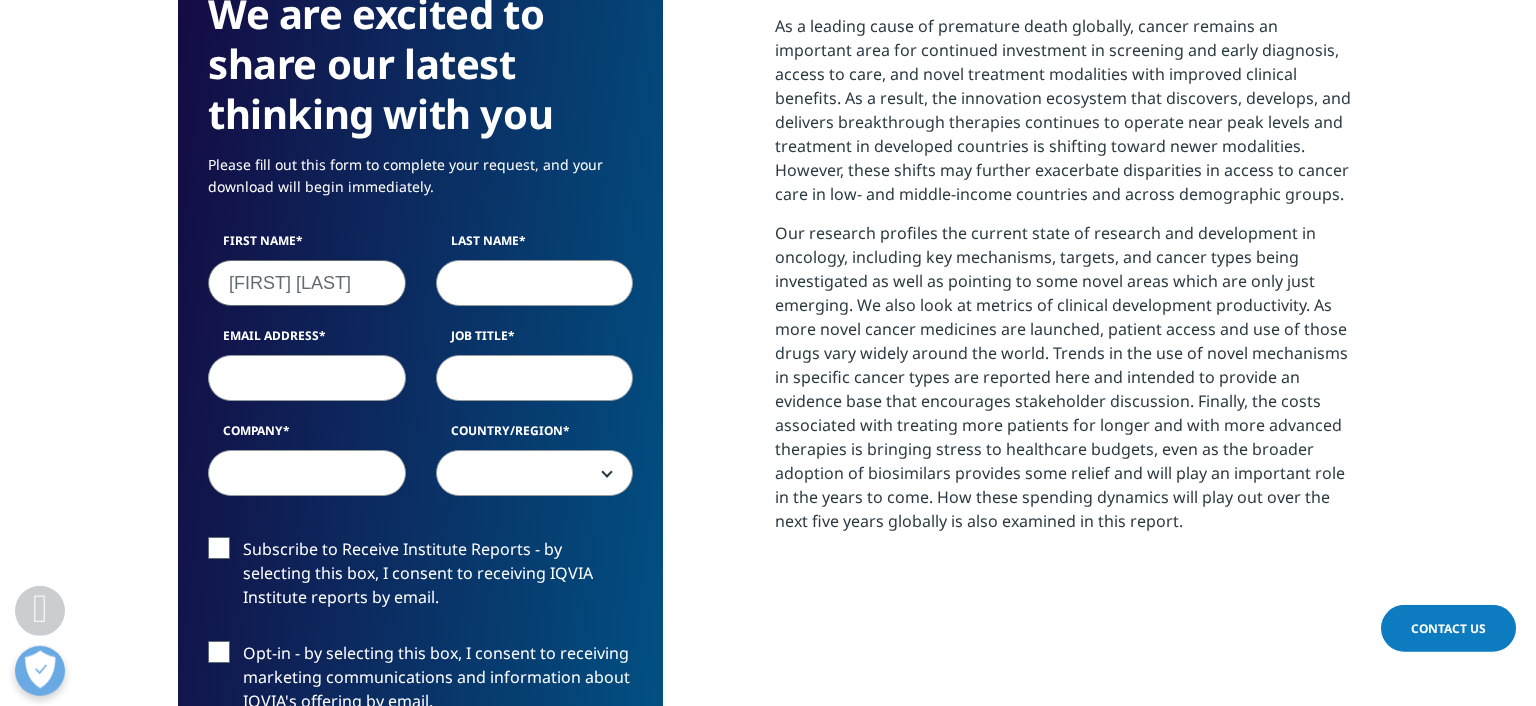 type on "[FIRST] [LAST]" 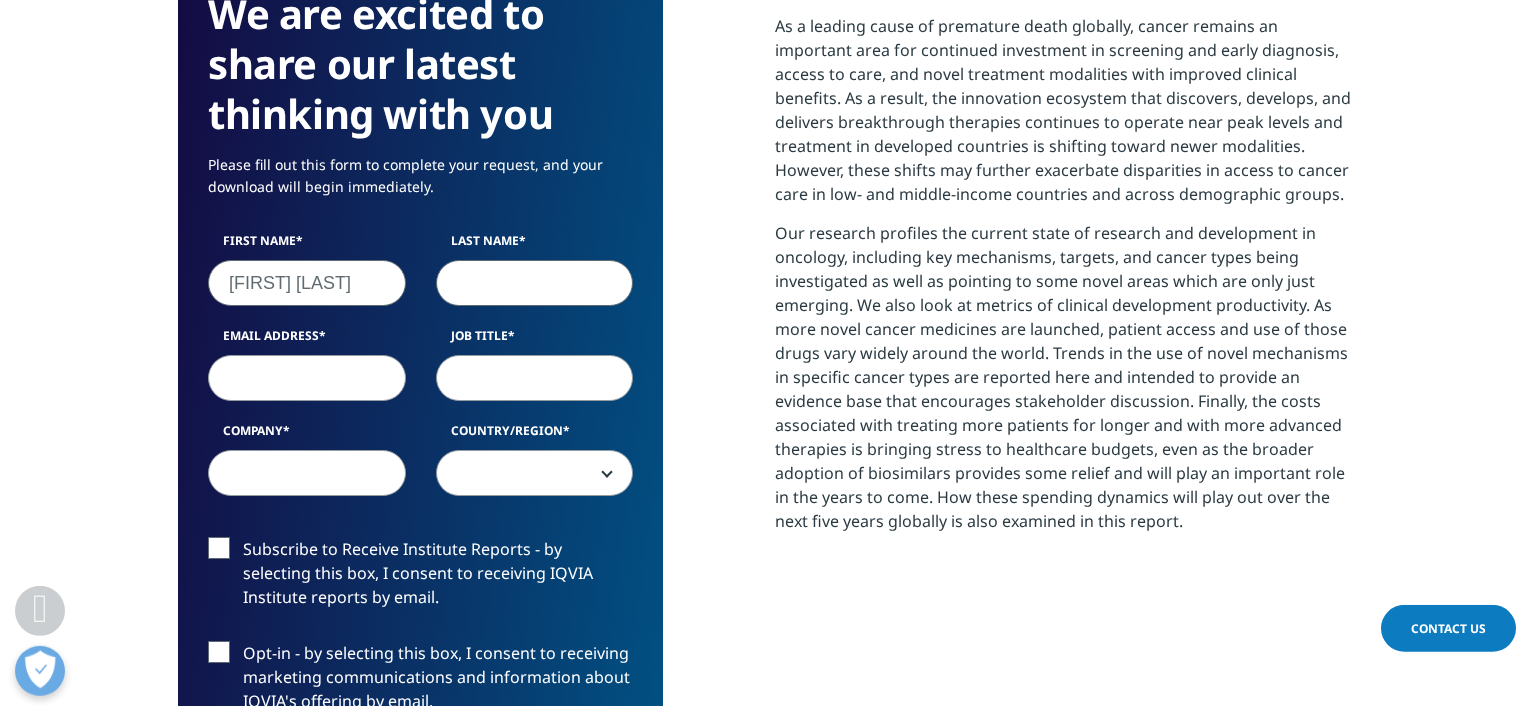 click on "Last Name" at bounding box center (535, 283) 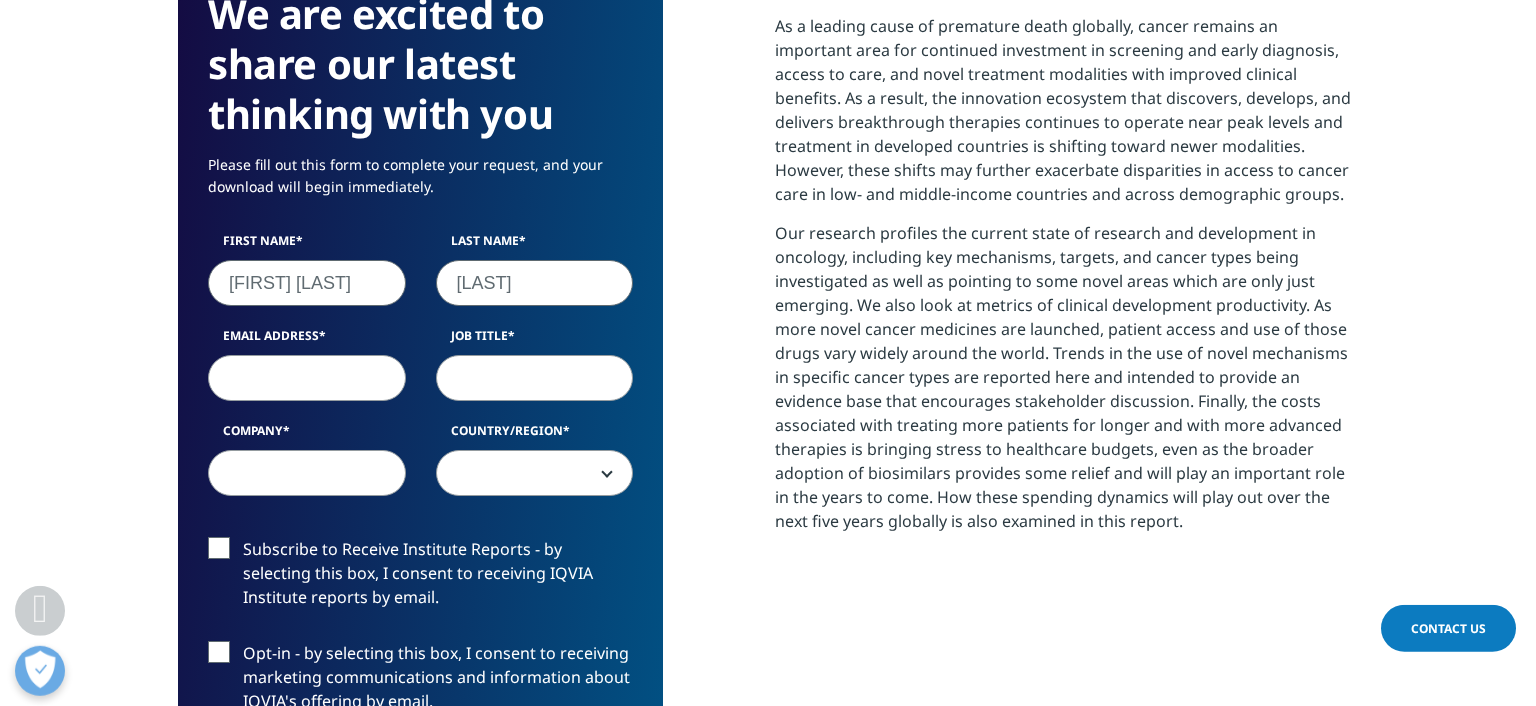 type on "[LAST]" 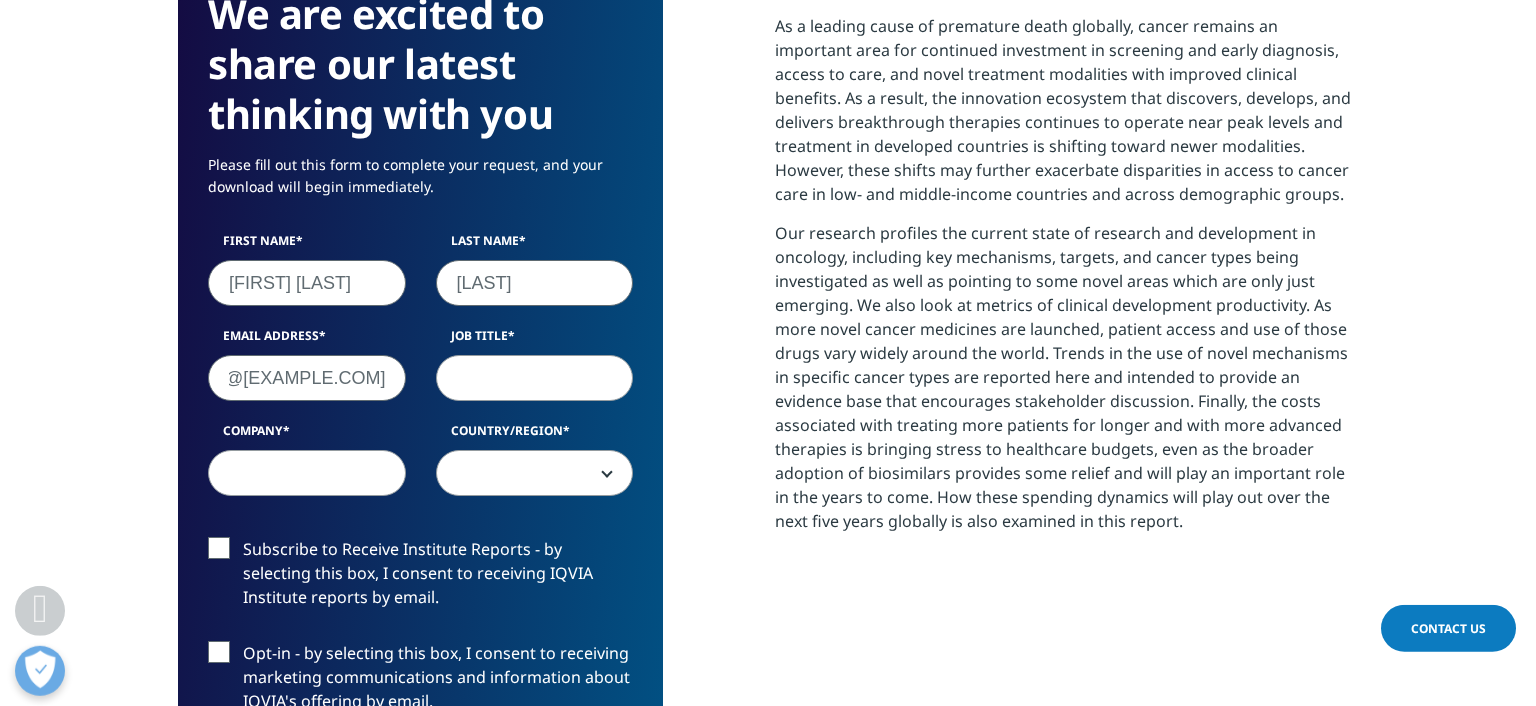 scroll, scrollTop: 0, scrollLeft: 171, axis: horizontal 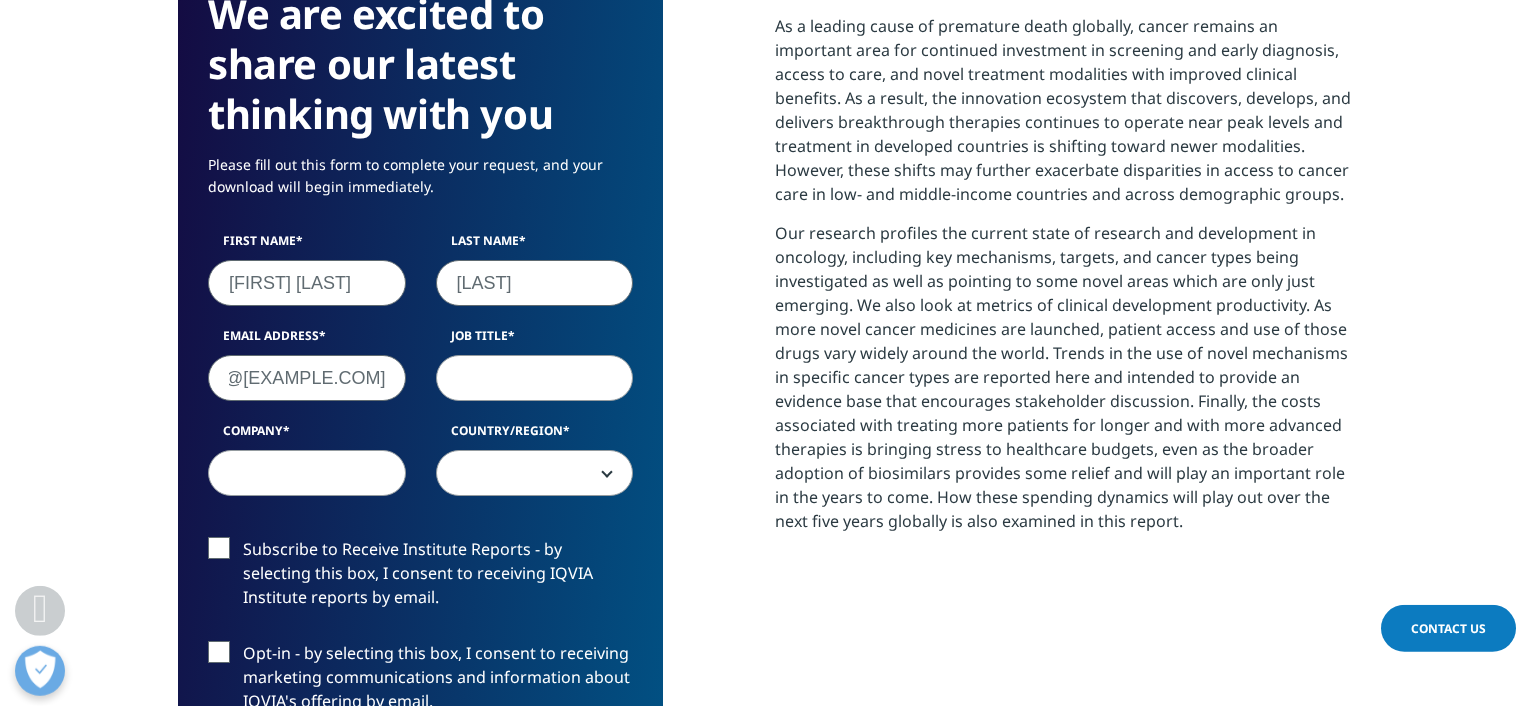 type on "krishanu.pgdm24@[EXAMPLE.COM]" 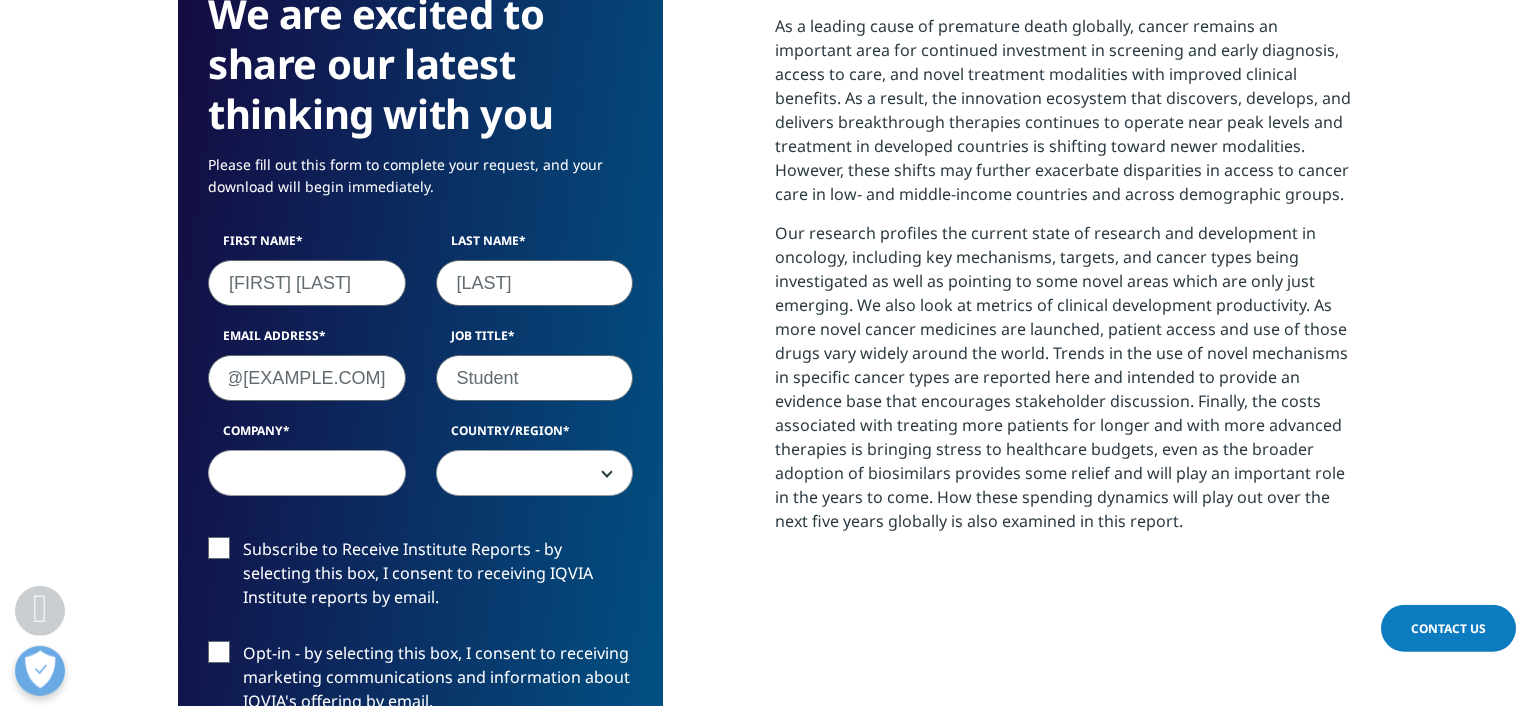 type on "Student" 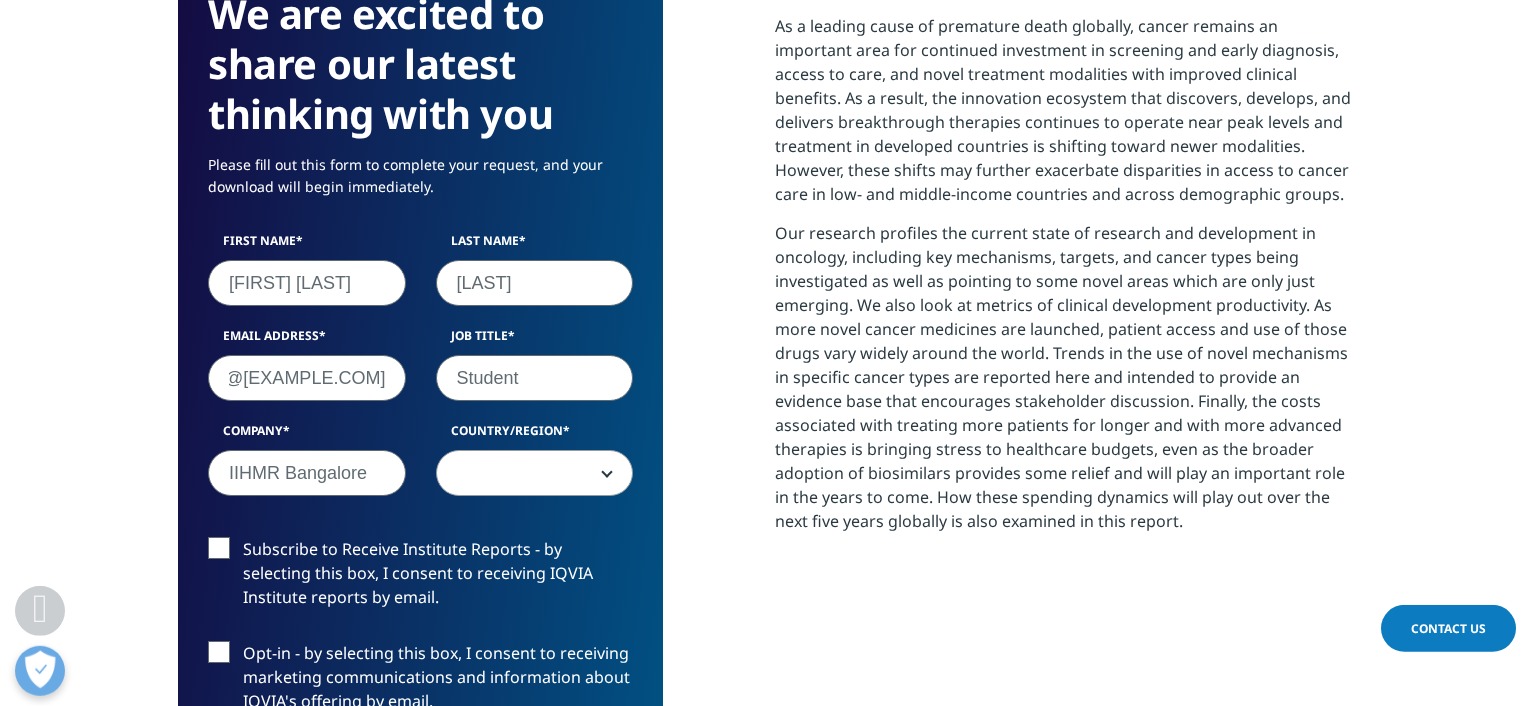 type on "IIHMR Bangalore" 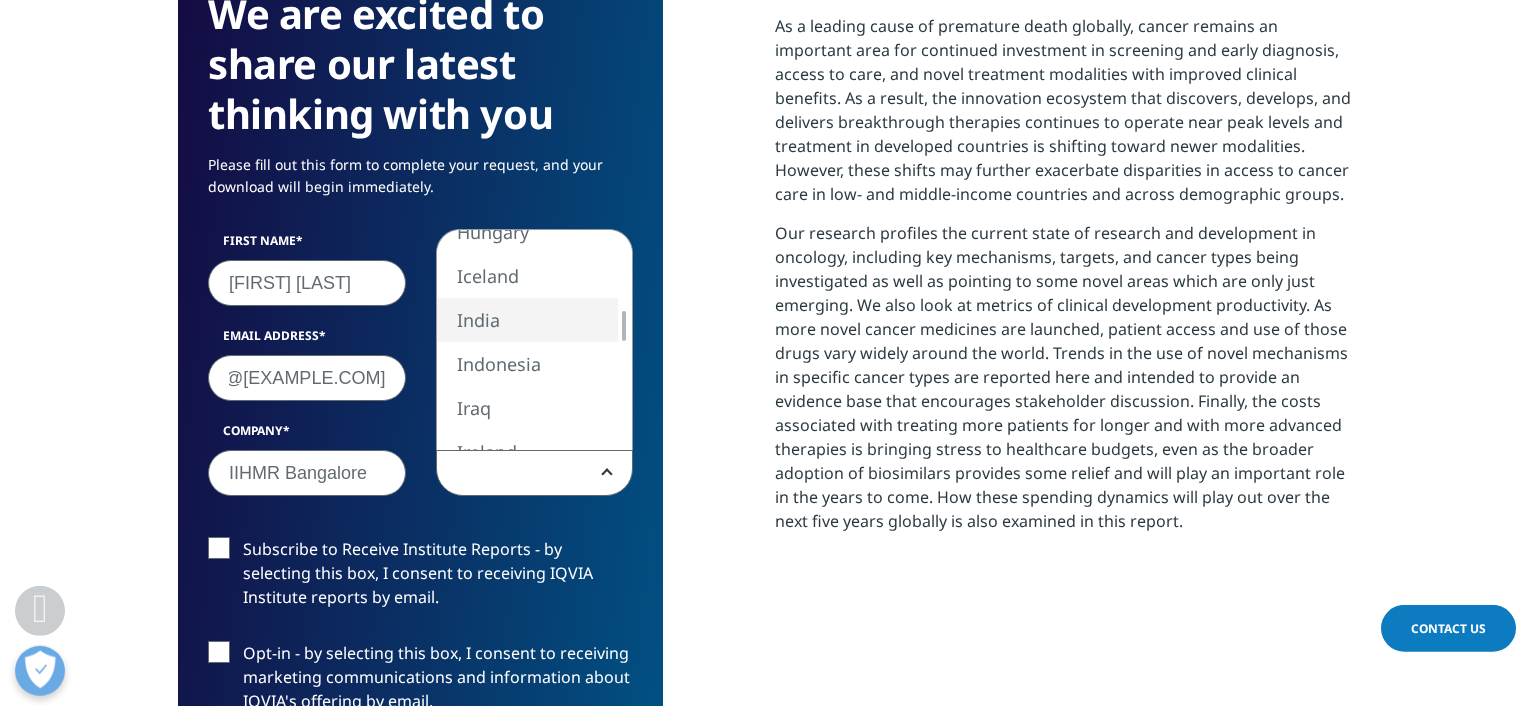 select on "India" 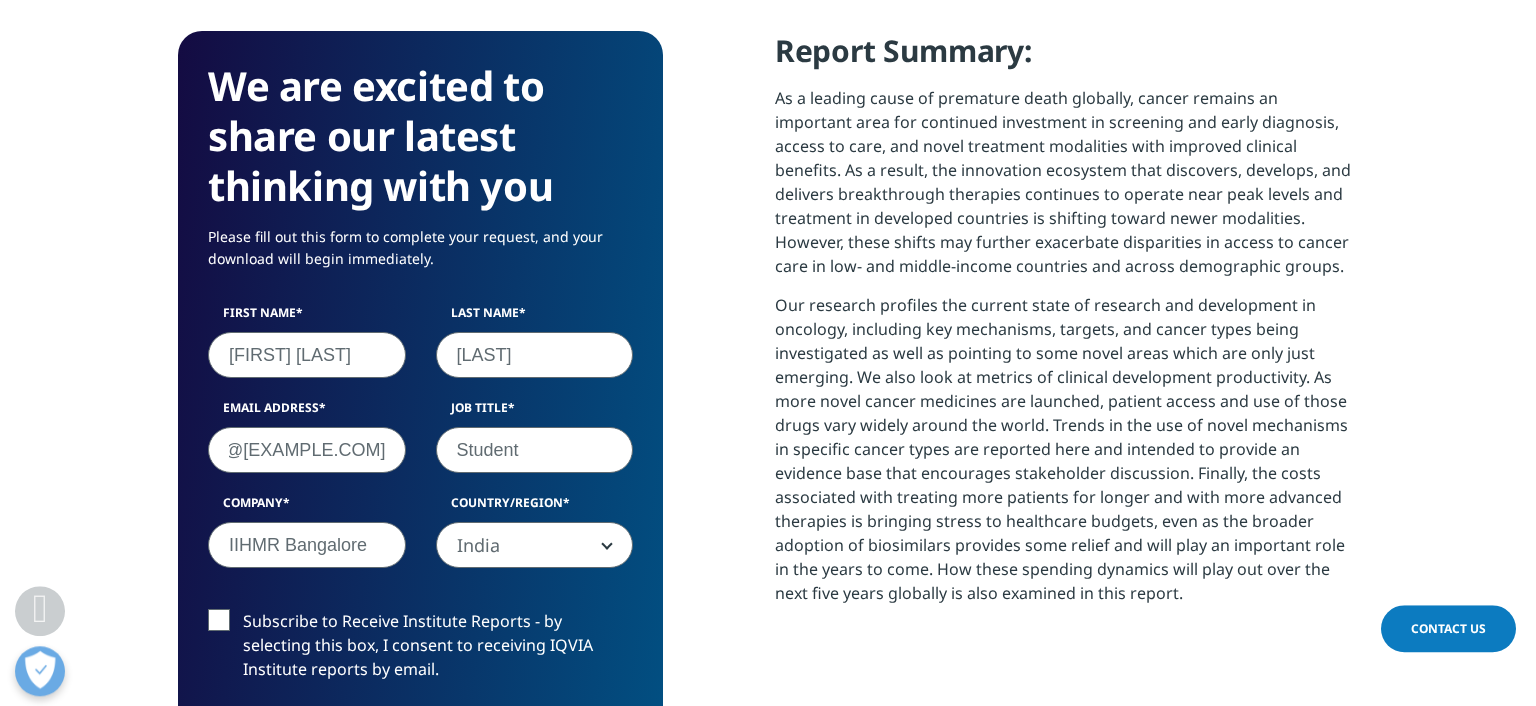 scroll, scrollTop: 1344, scrollLeft: 0, axis: vertical 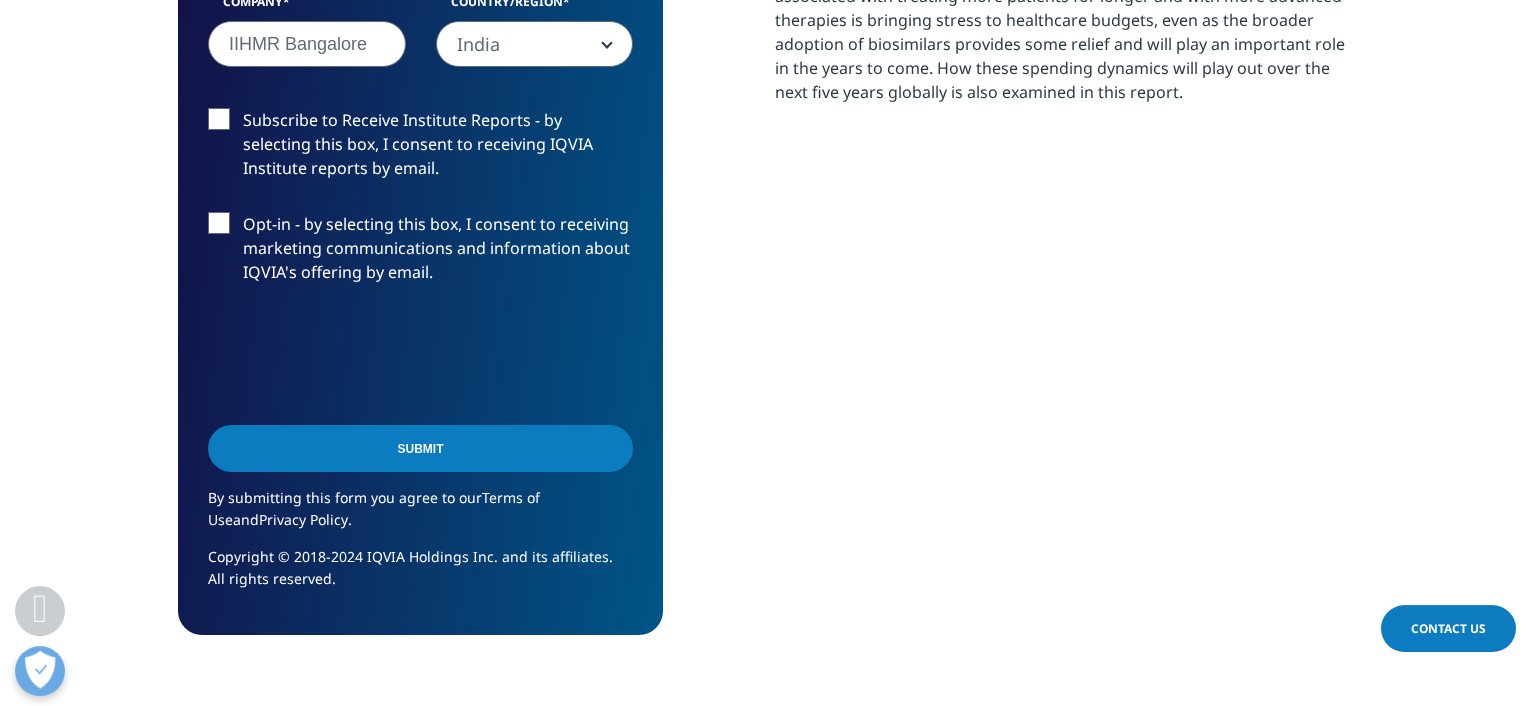 click on "Submit" at bounding box center (420, 448) 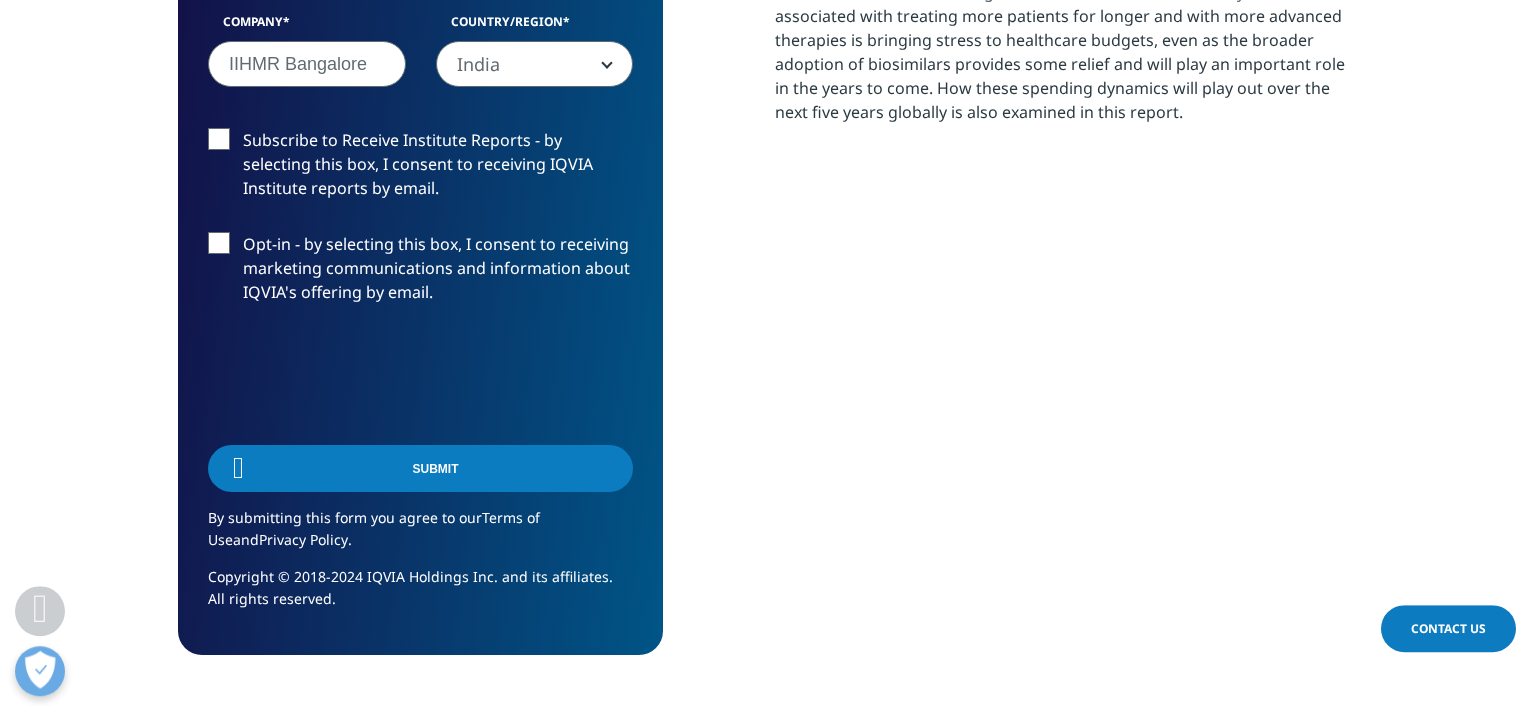 scroll, scrollTop: 1326, scrollLeft: 0, axis: vertical 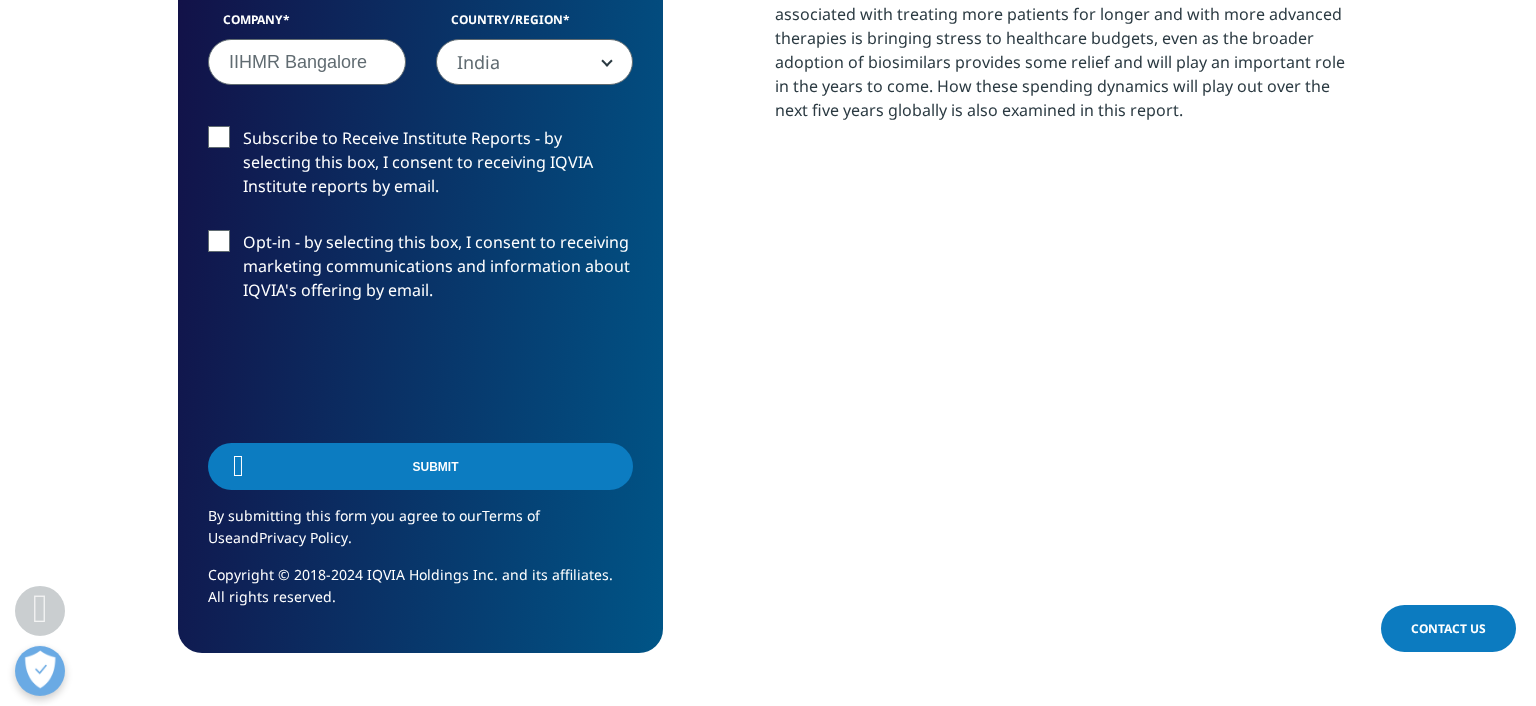 click on "We are excited to share our latest thinking with you
Please fill out this form to complete your request, and your download will begin immediately.
First Name
[FIRST] [LAST]
Last Name
Choudhury
Email Address
krishanu.pgdm24@[EXAMPLE.COM]
Job Title
Student
Company
IIHMR Bangalore
Country/Region
United States
Canada
United Kingdom
Afghanistan
Albania
Algeria
American Samoa
Andorra
Angola
Anguilla
Antarctica
Antigua and Barbuda
Argentina
Armenia
Aruba
Australia
Austria
Azerbaijan
Bahamas
Bahrain
Bangladesh
Barbados
Belarus
Belgium
Belize
Benin
Bermuda
Bhutan
Bolivia Chad" at bounding box center [768, 100] 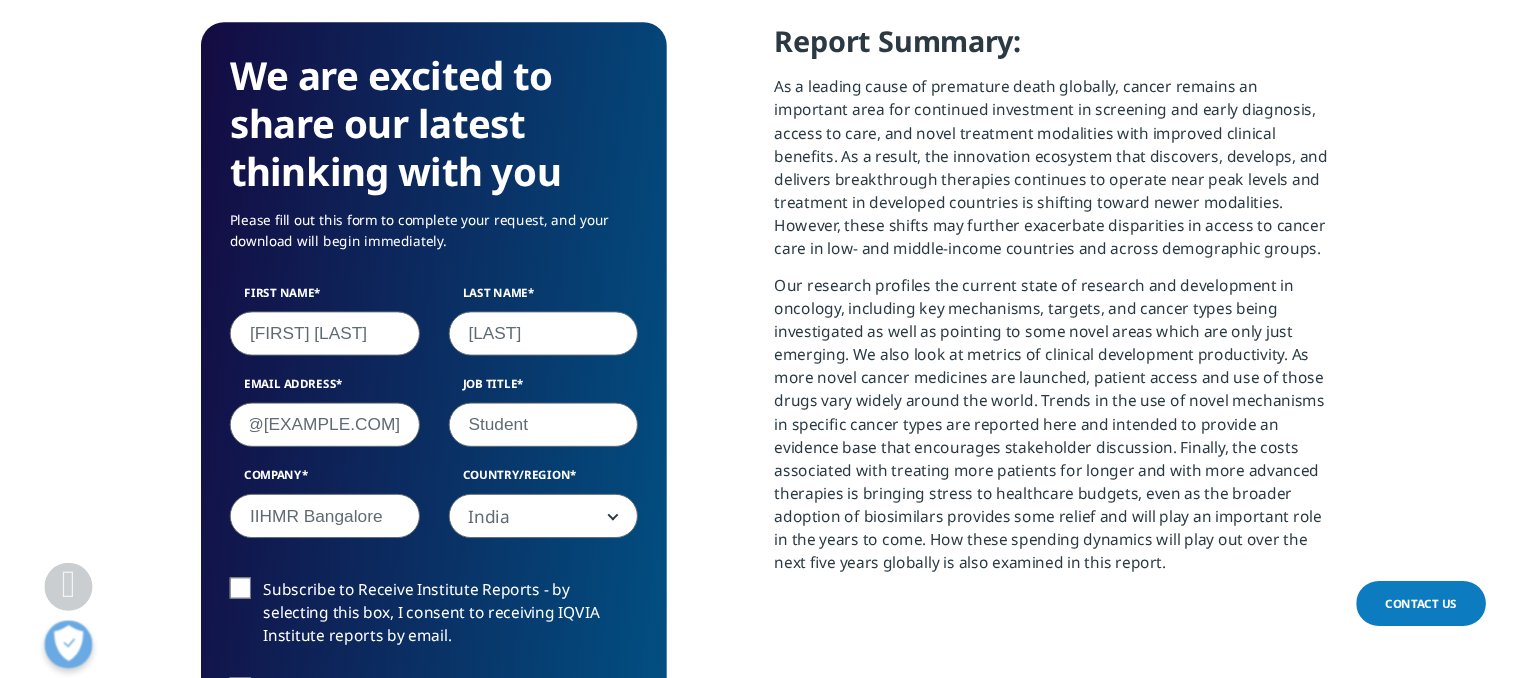 scroll, scrollTop: 680, scrollLeft: 0, axis: vertical 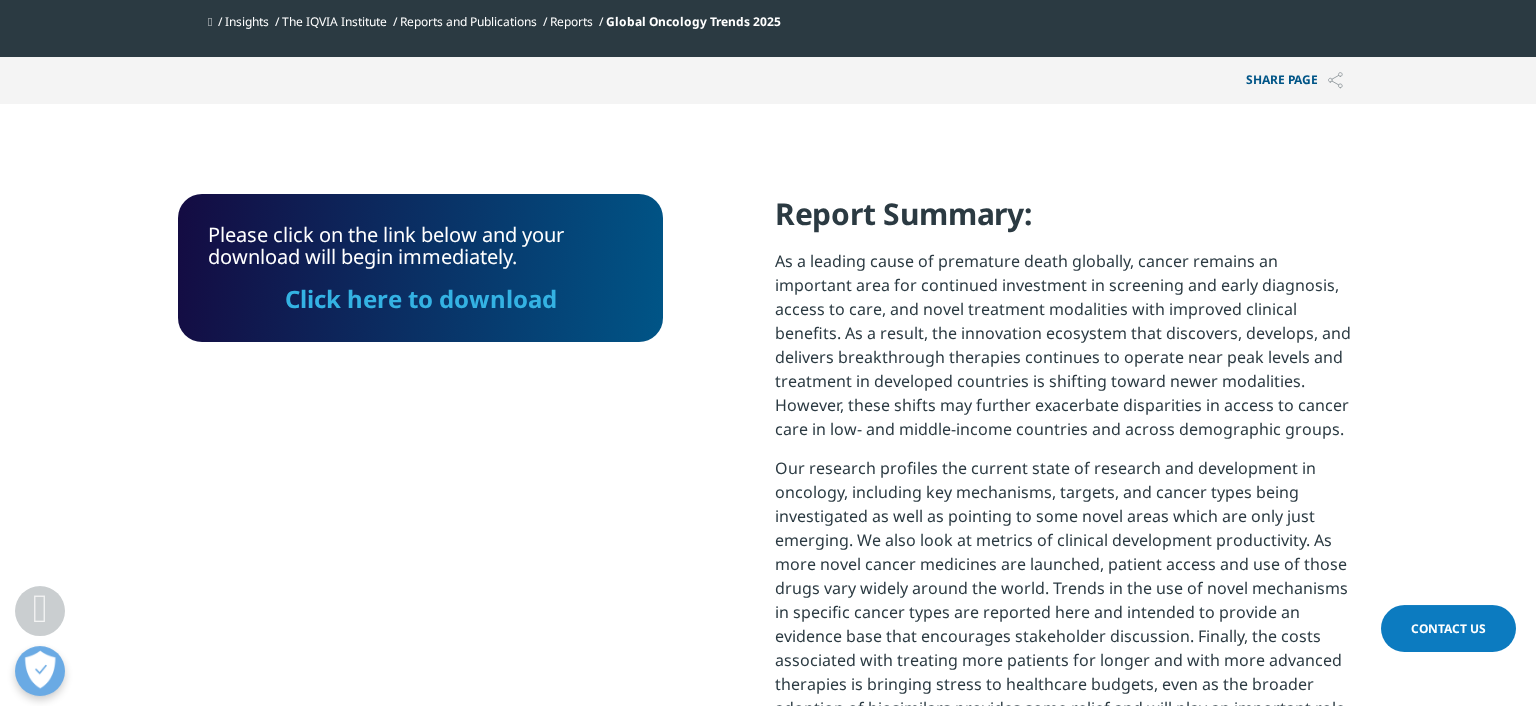 click on "Click here to download" at bounding box center [421, 298] 